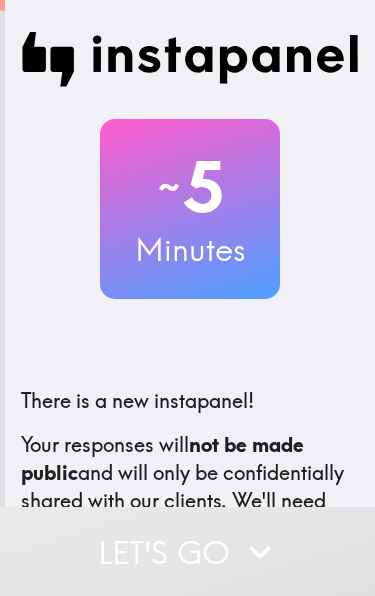 scroll, scrollTop: 0, scrollLeft: 0, axis: both 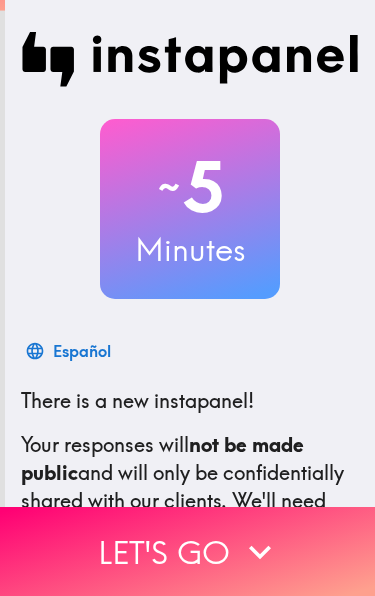 click on "Let's go" at bounding box center [187, 551] 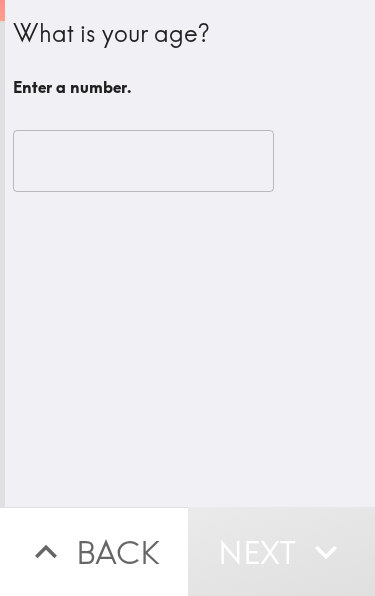 click at bounding box center (143, 161) 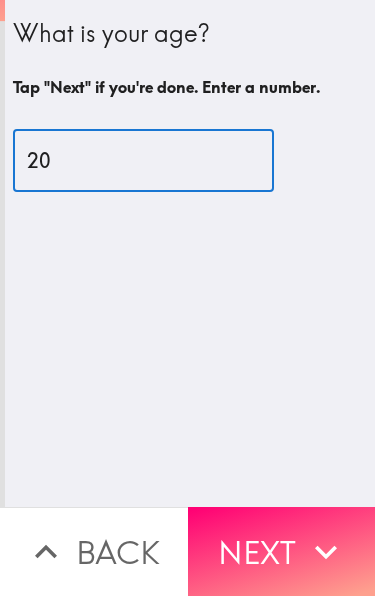 type on "20" 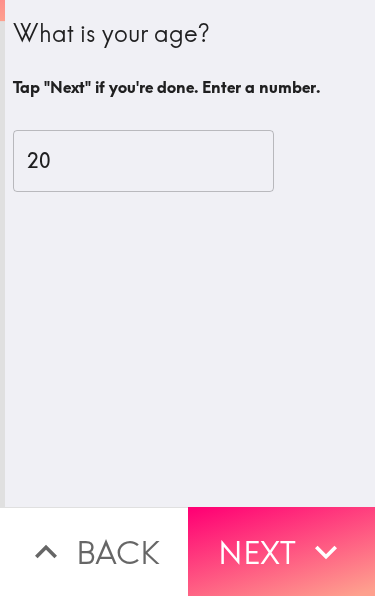 click on "Next" at bounding box center [282, 551] 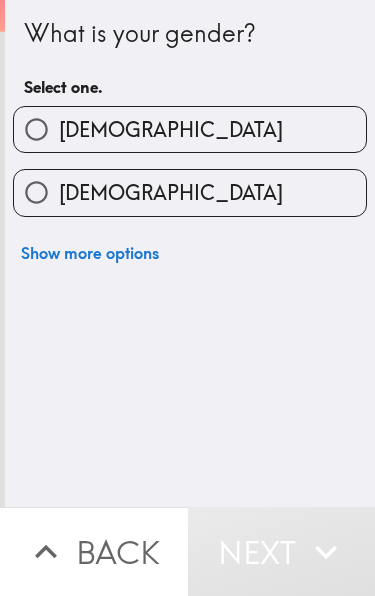 click on "[DEMOGRAPHIC_DATA]" at bounding box center (190, 192) 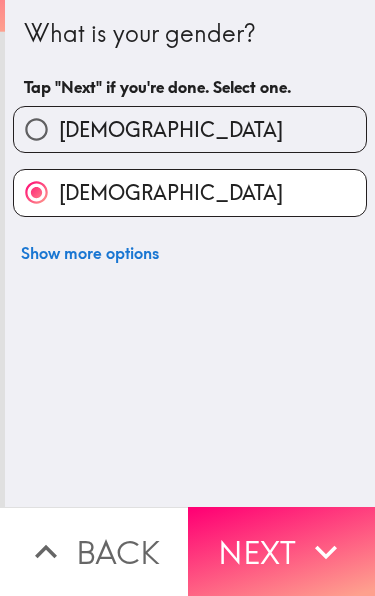 click on "Next" at bounding box center [282, 551] 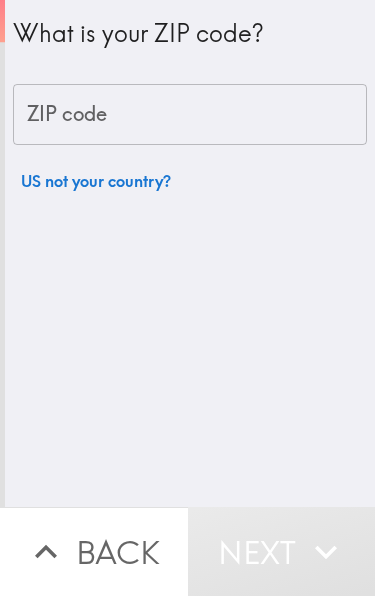 click on "ZIP code" at bounding box center [190, 115] 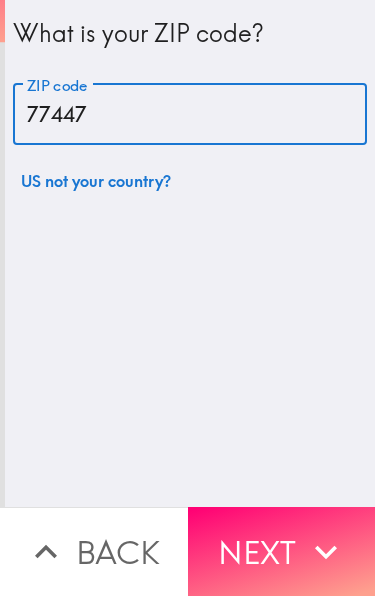 type on "77447" 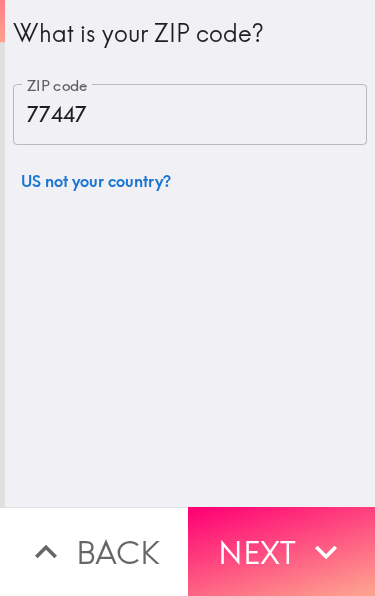 click on "Next" at bounding box center (282, 551) 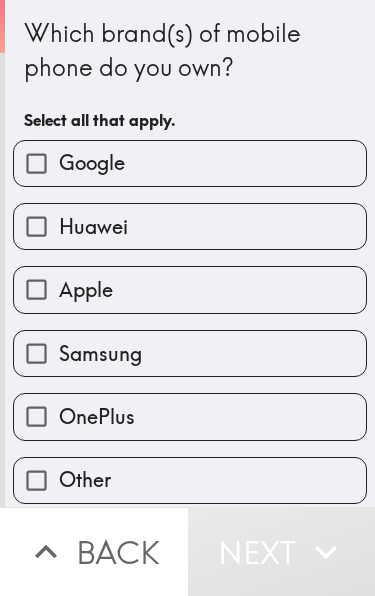 click on "Apple" at bounding box center [190, 289] 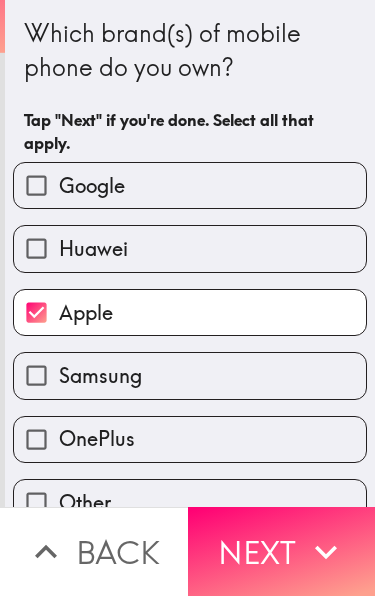 click on "Next" at bounding box center (282, 551) 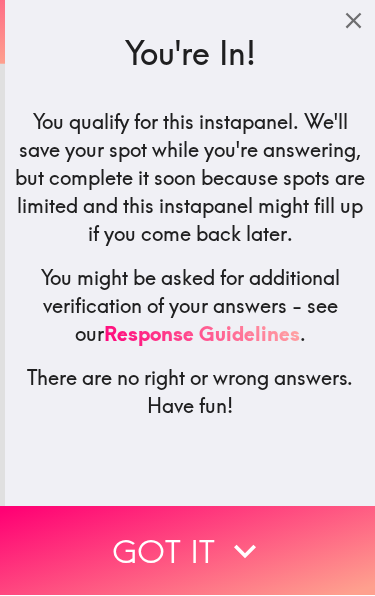 click on "Got it" at bounding box center (187, 551) 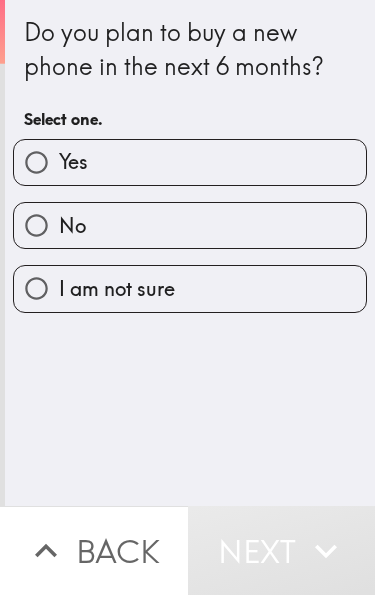 click on "Yes" at bounding box center [190, 163] 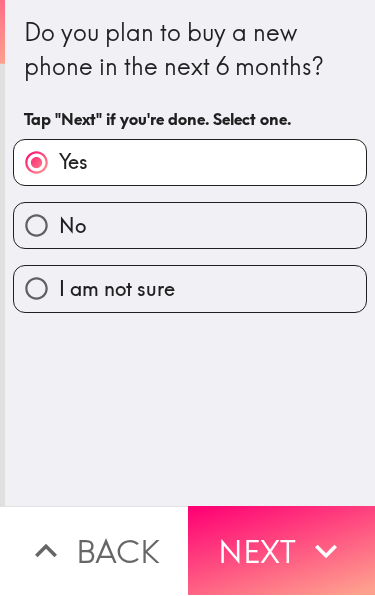 click 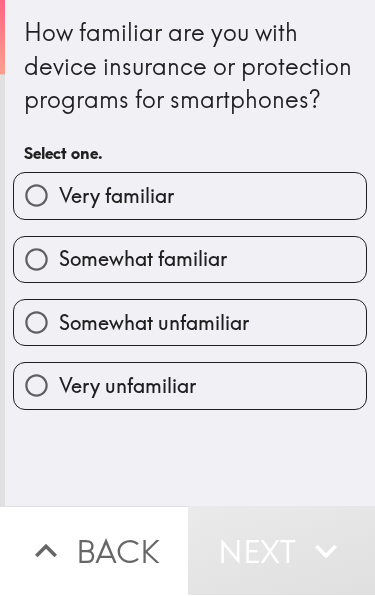 click on "Very familiar" at bounding box center [190, 196] 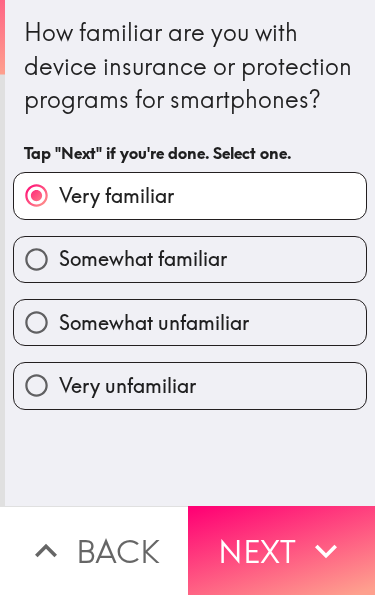 click on "Next" at bounding box center [282, 551] 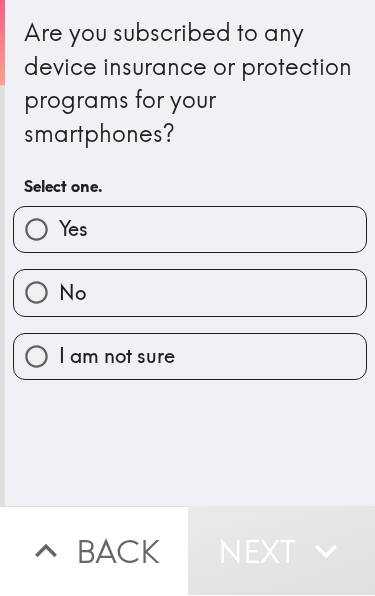 click on "Yes" at bounding box center (190, 230) 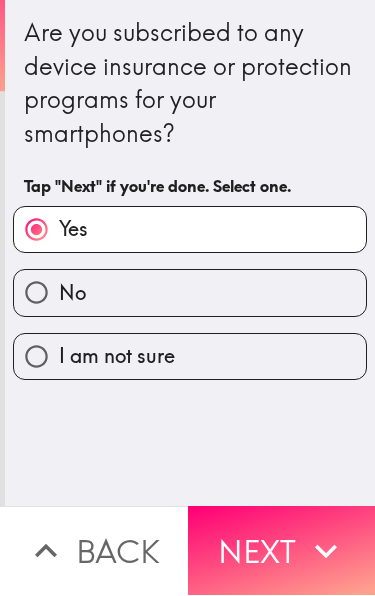 click on "Next" at bounding box center (282, 551) 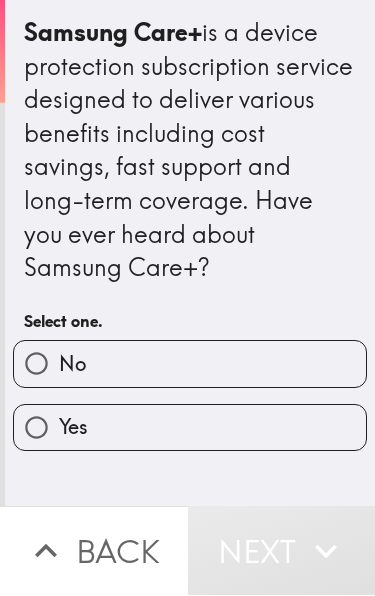 click on "No" at bounding box center [190, 364] 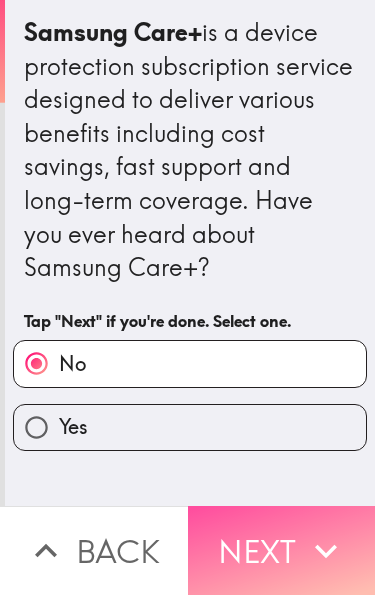 click on "Next" at bounding box center [282, 551] 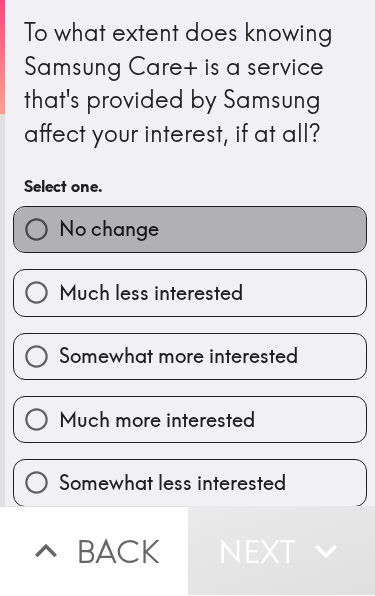 click on "No change" at bounding box center (190, 230) 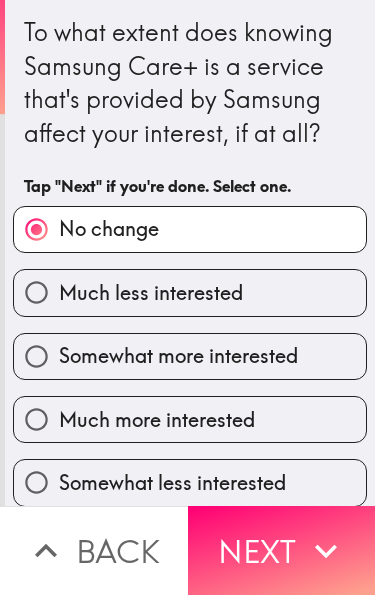 click on "Next" at bounding box center (282, 551) 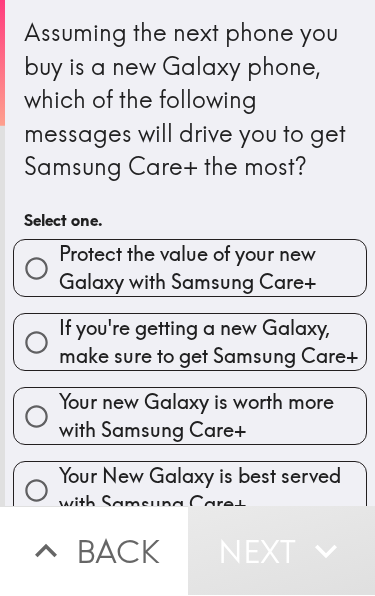 click on "Protect the value of your new Galaxy with Samsung Care+" at bounding box center [212, 269] 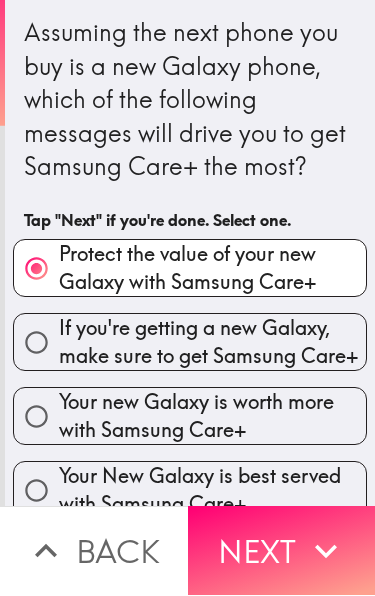 click on "Next" at bounding box center [282, 551] 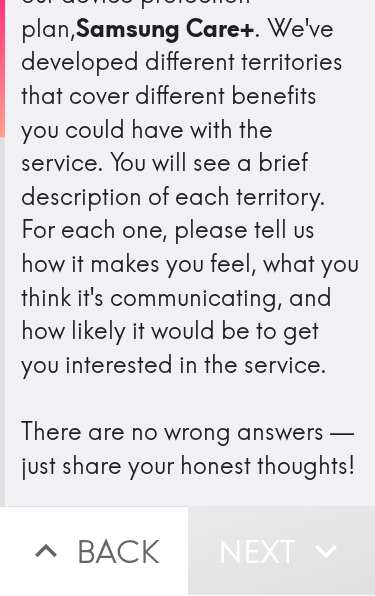 scroll, scrollTop: 120, scrollLeft: 0, axis: vertical 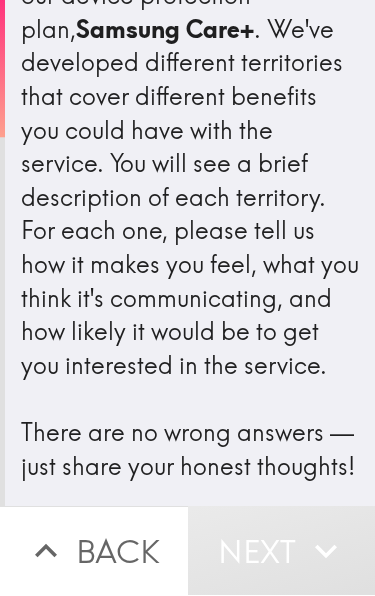 click on "We're looking for the best way to communicate the value of our device protection plan,  Samsung Care+ . We've developed different territories that cover different benefits you could have with the service. You will see a brief description of each territory. For each one, please tell us how it makes you feel, what you think it's communicating, and how likely it would be to get you interested in the service.  There are no wrong answers — just share your honest thoughts!" at bounding box center [190, 198] 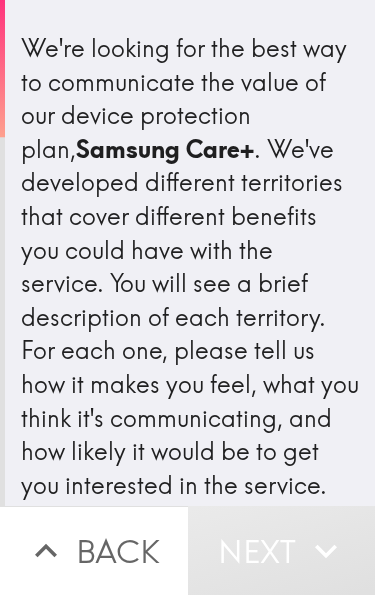 scroll, scrollTop: 0, scrollLeft: 0, axis: both 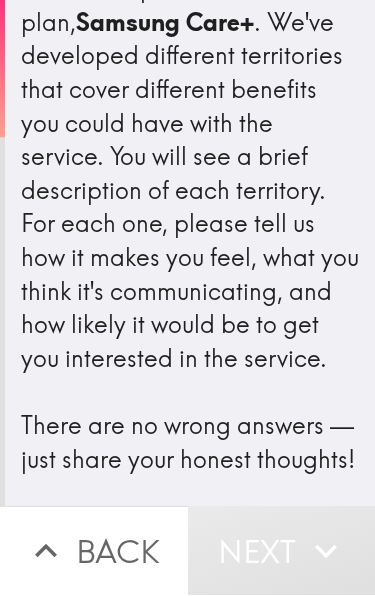 click 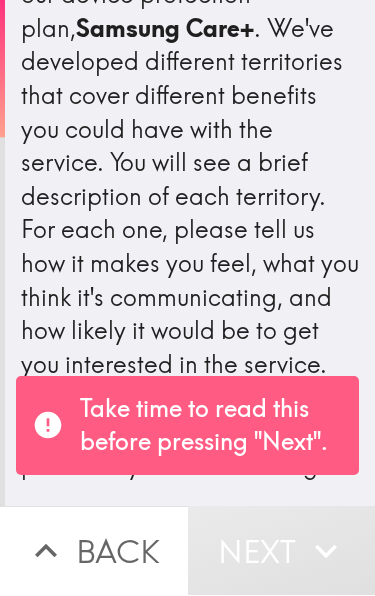 click 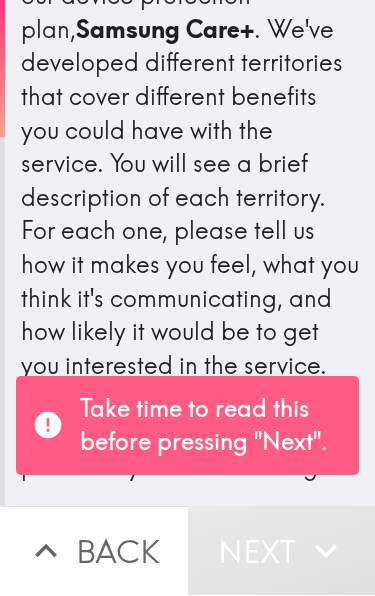 click on "Take time to read this before pressing "Next"." at bounding box center [211, 426] 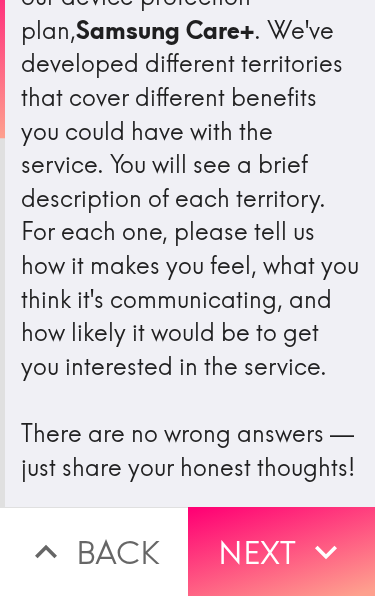 click 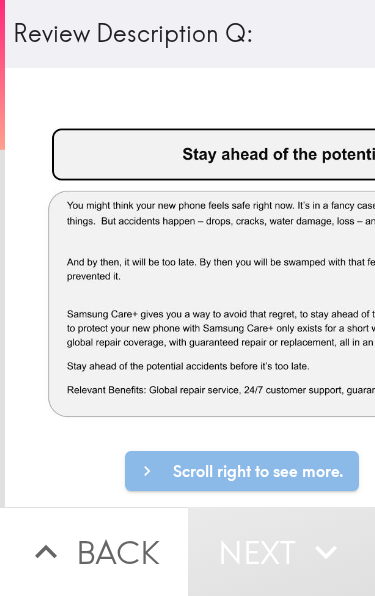 click on "Scroll right to see more." at bounding box center [242, 471] 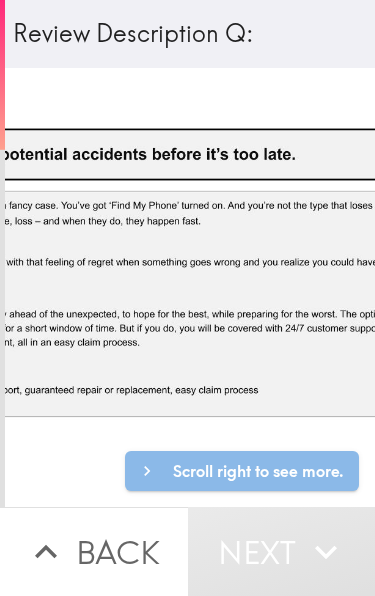 scroll, scrollTop: 0, scrollLeft: 370, axis: horizontal 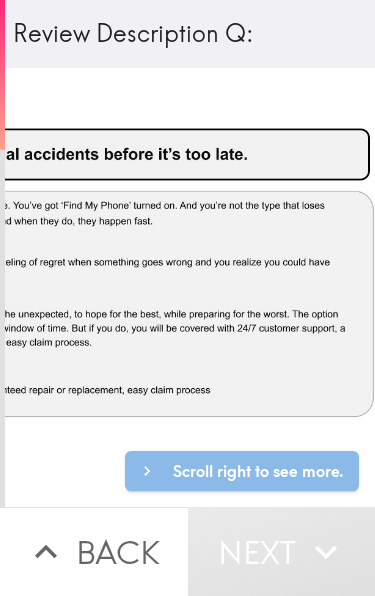 click on "Scroll right to see more." at bounding box center (242, 471) 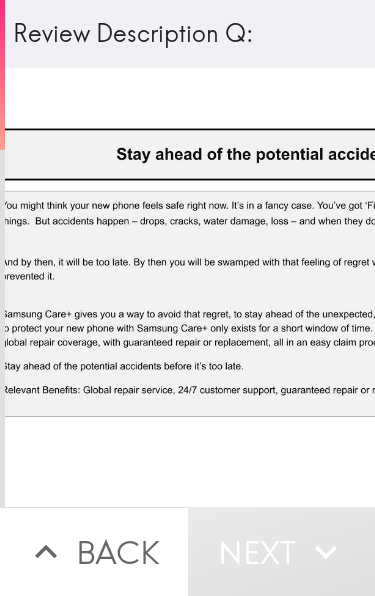 scroll, scrollTop: 0, scrollLeft: 90, axis: horizontal 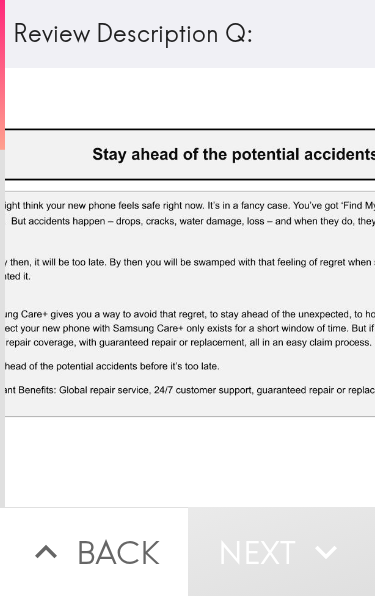 click 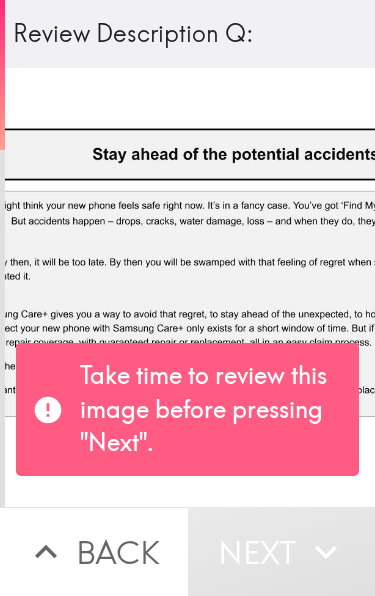 click at bounding box center (306, 288) 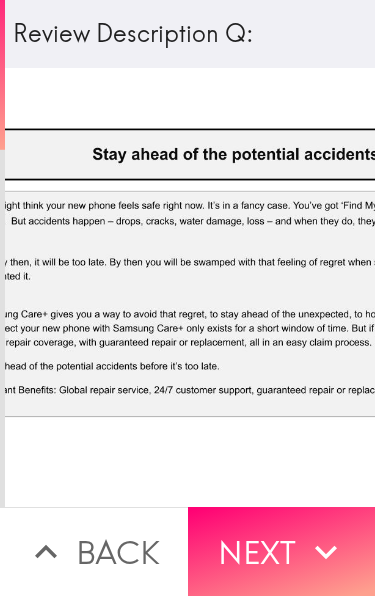 click at bounding box center [306, 288] 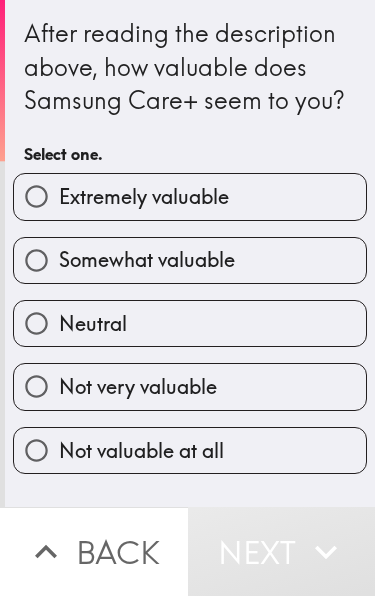 click on "Extremely valuable" at bounding box center (190, 196) 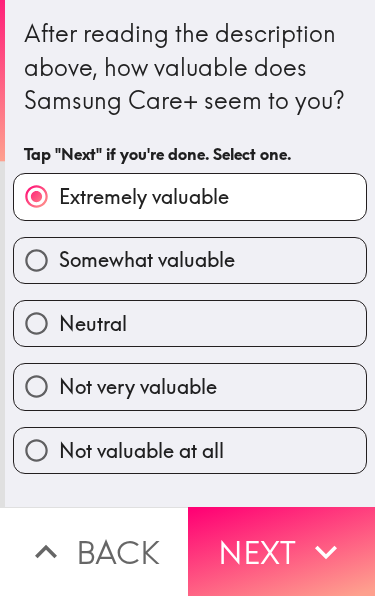 click 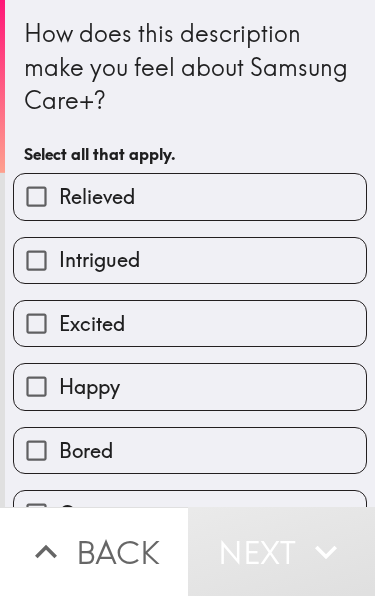 click on "Happy" at bounding box center [190, 386] 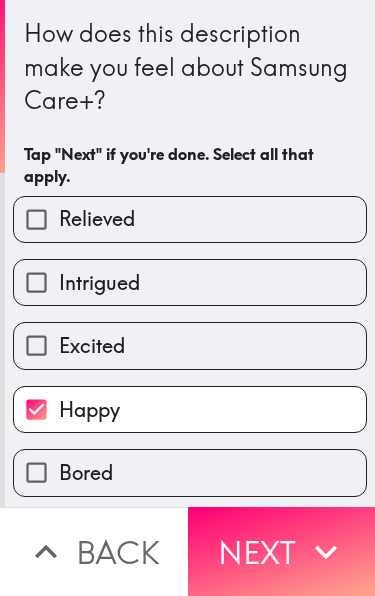 click on "Next" at bounding box center (282, 551) 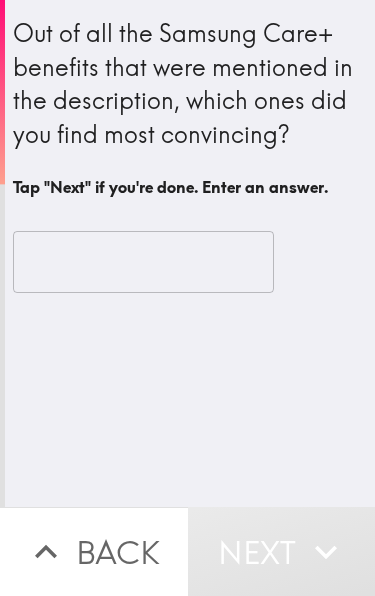 click at bounding box center [143, 262] 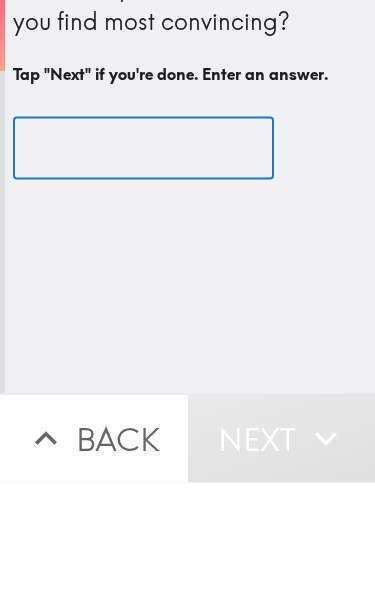 type on "N" 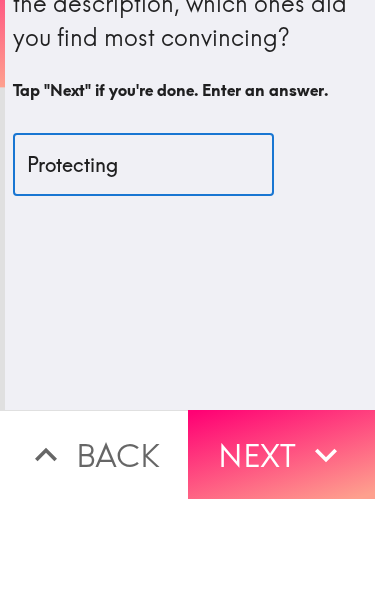 type on "Protecting" 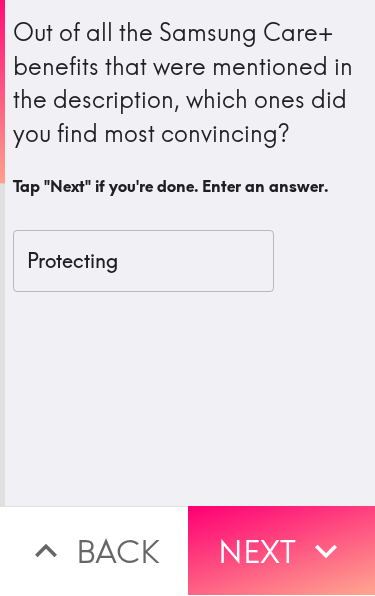 click on "Next" at bounding box center [282, 551] 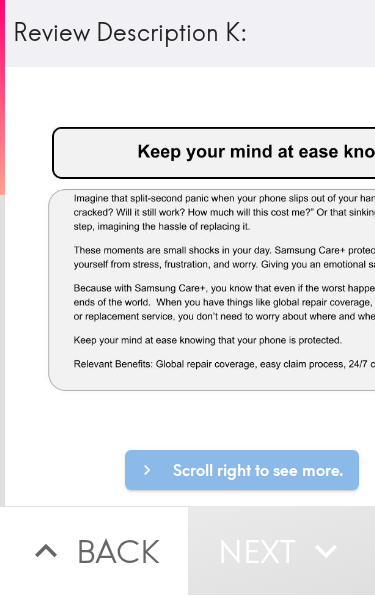 click on "Scroll right to see more." at bounding box center (242, 471) 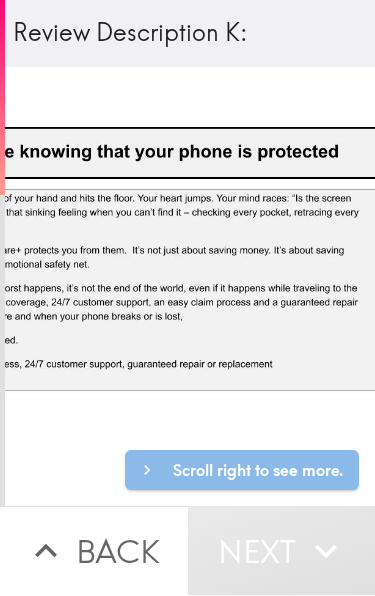scroll, scrollTop: 0, scrollLeft: 370, axis: horizontal 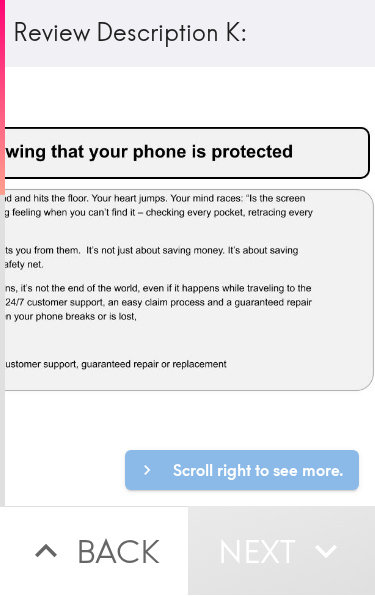 click on "Next" at bounding box center (282, 551) 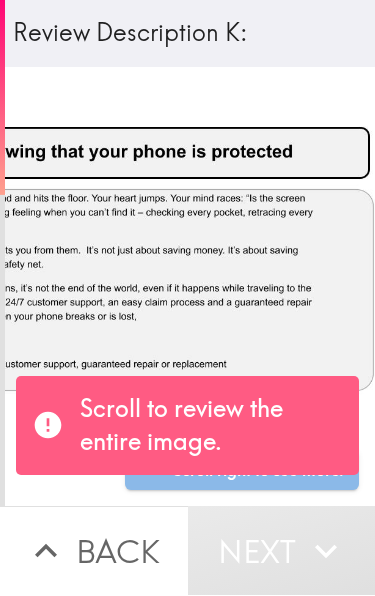 click at bounding box center (26, 288) 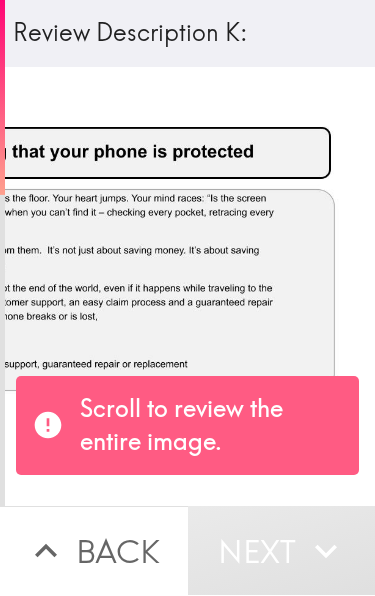 scroll, scrollTop: 0, scrollLeft: 412, axis: horizontal 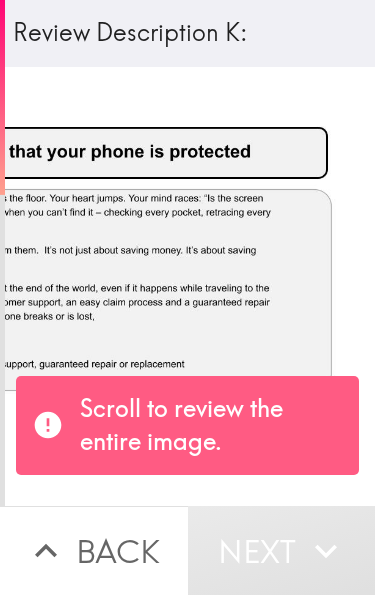 click at bounding box center [-16, 288] 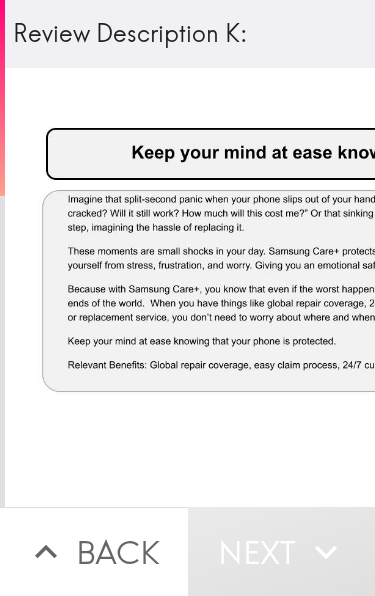 scroll, scrollTop: 0, scrollLeft: 14, axis: horizontal 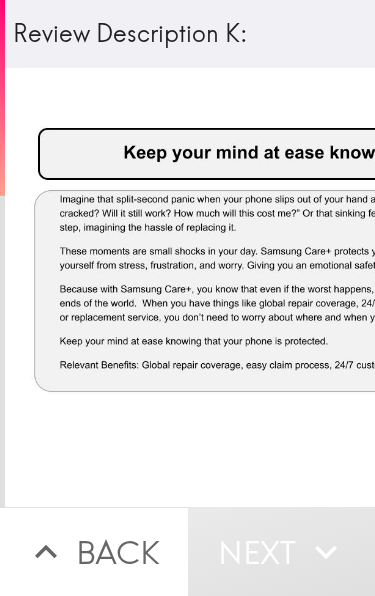 click on "Next" at bounding box center [282, 551] 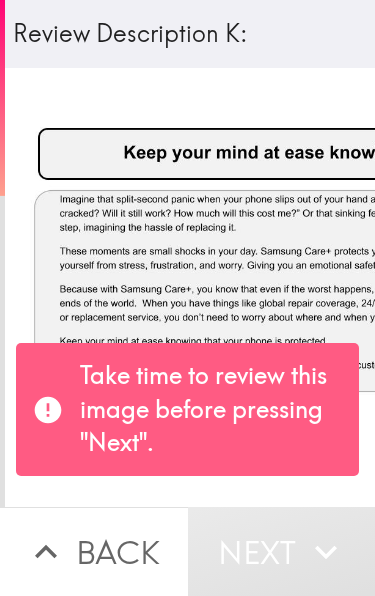 click at bounding box center (382, 288) 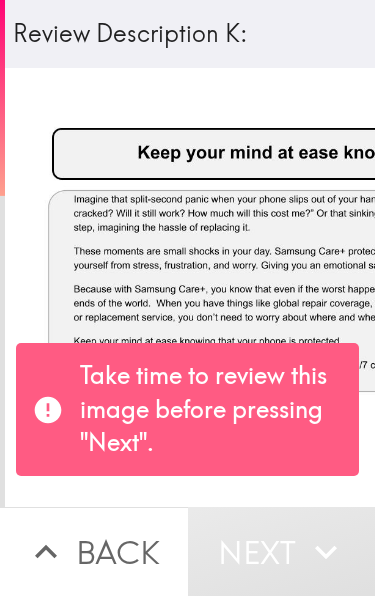 scroll, scrollTop: 0, scrollLeft: 0, axis: both 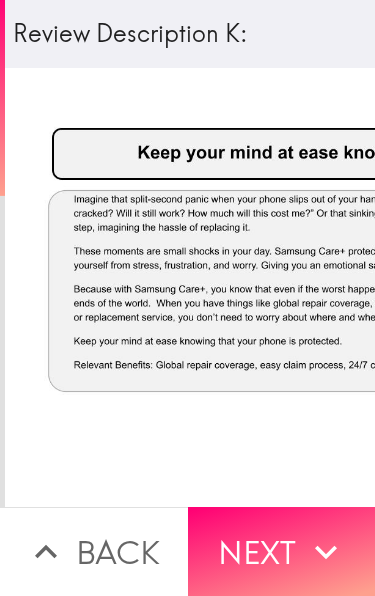 click 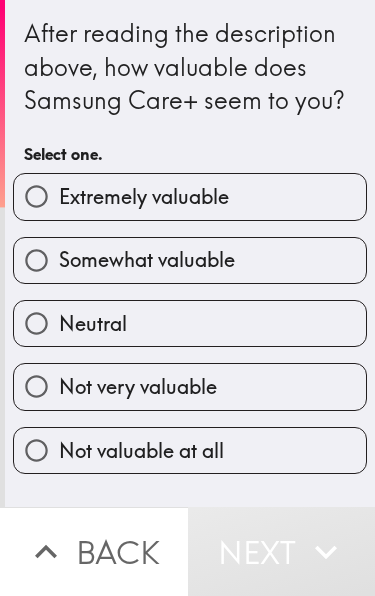 click on "Extremely valuable" at bounding box center [190, 196] 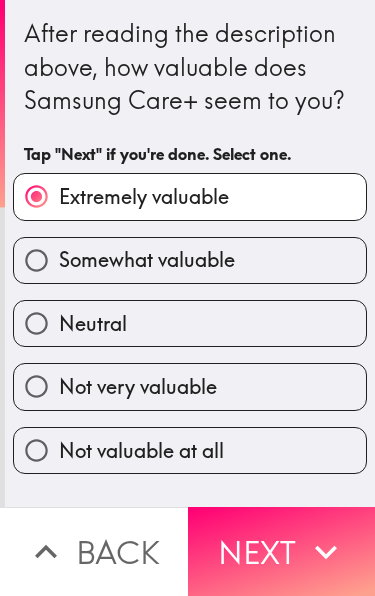 click on "Next" at bounding box center [282, 551] 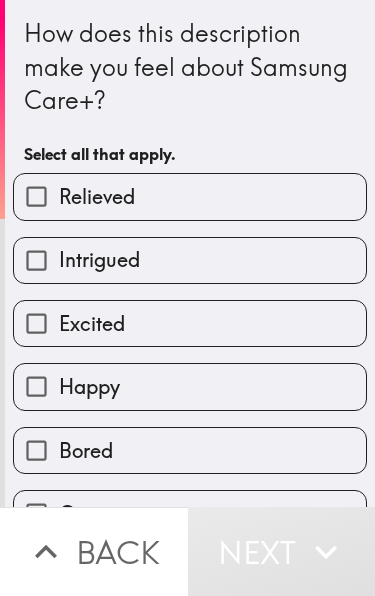 click on "Happy" at bounding box center [190, 386] 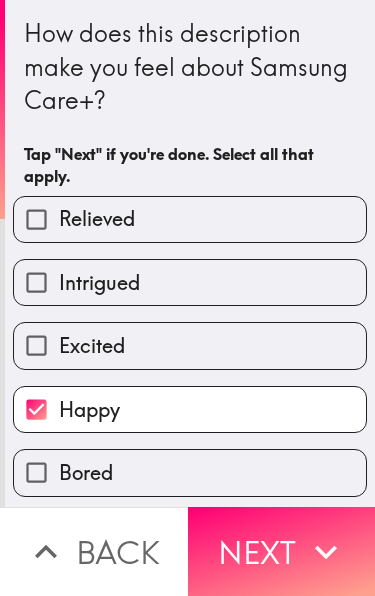 click on "Next" at bounding box center [282, 551] 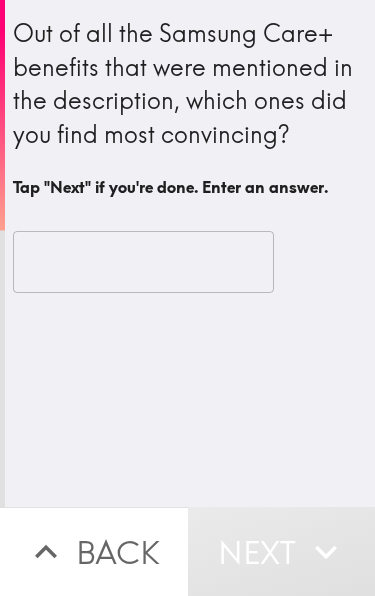 click on "Out of all the Samsung Care+ benefits that were mentioned in the description, which ones did you find most convincing? Tap "Next" if you're done.   Enter an answer. ​" at bounding box center (190, 253) 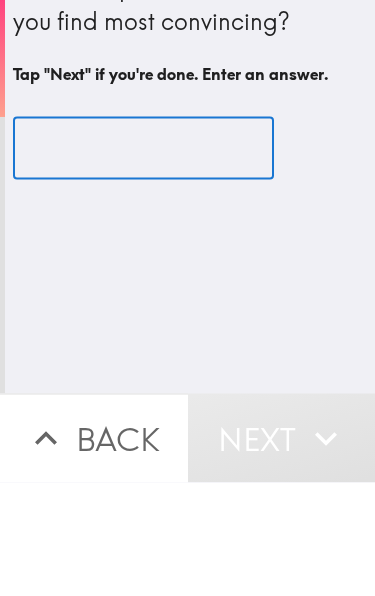 type on "D" 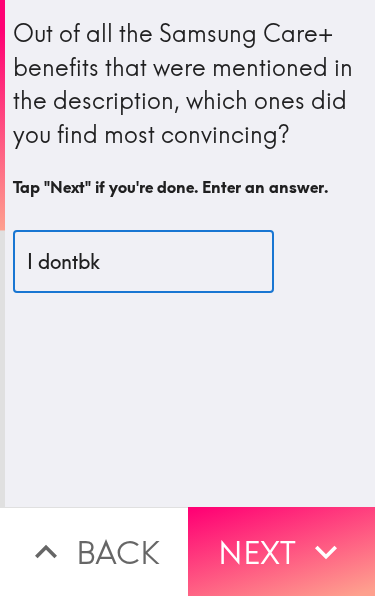 type on "I dontbk" 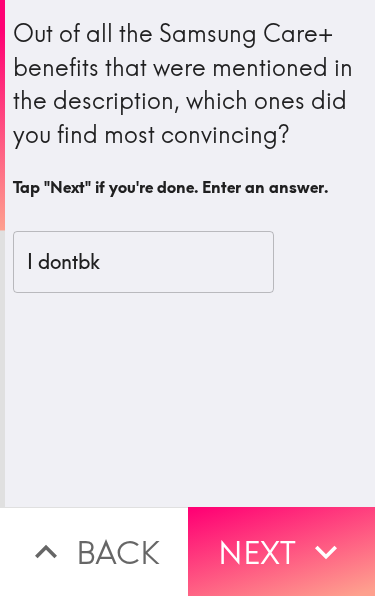 click on "Next" at bounding box center [282, 551] 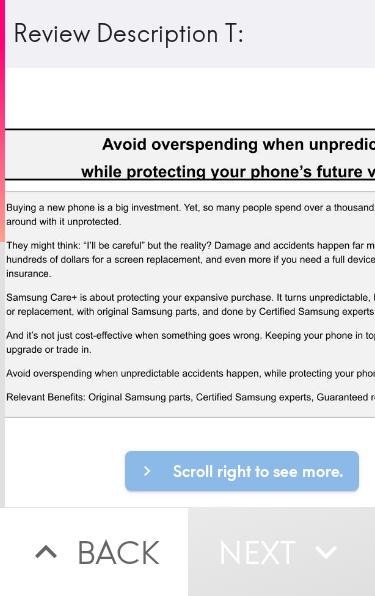 click on "Scroll right to see more." at bounding box center (242, 471) 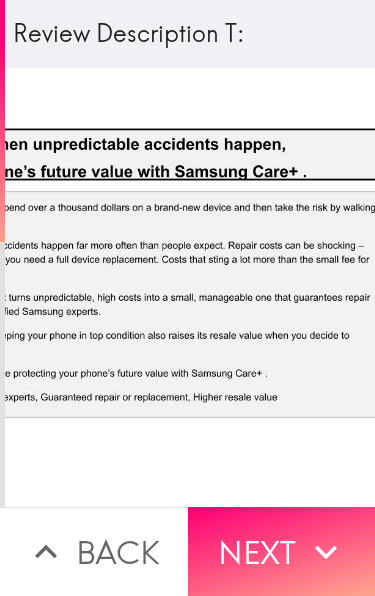 scroll, scrollTop: 0, scrollLeft: 412, axis: horizontal 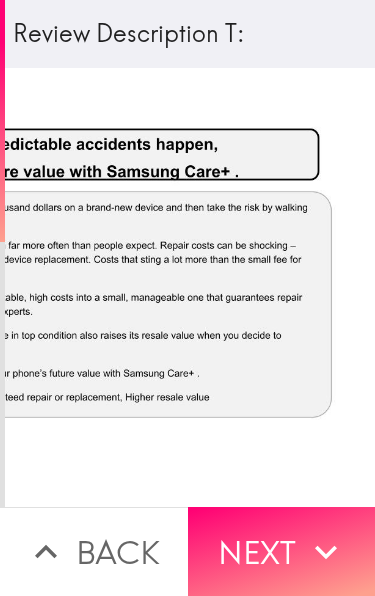 click on "Next" at bounding box center [282, 551] 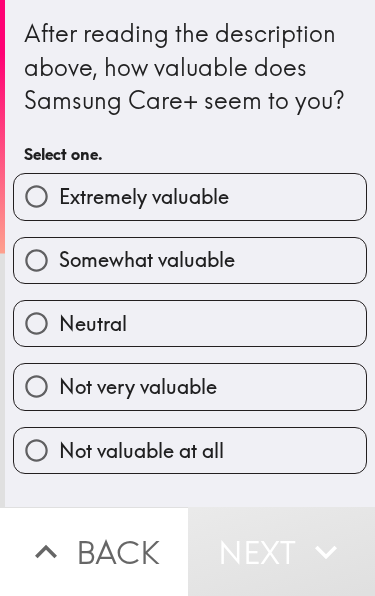 click on "Not very valuable" at bounding box center [190, 386] 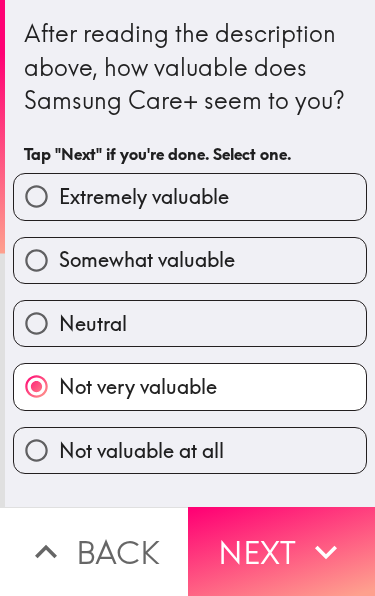 click on "Next" at bounding box center [282, 551] 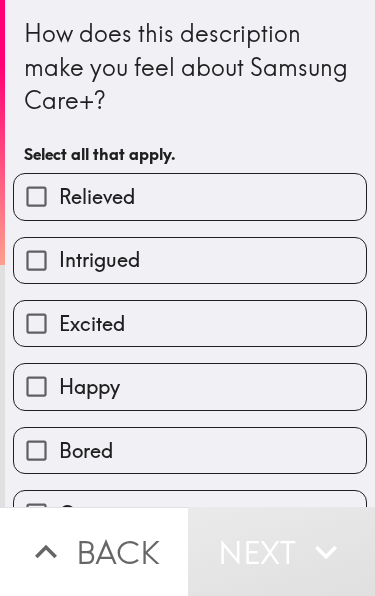 click on "Bored" at bounding box center (190, 450) 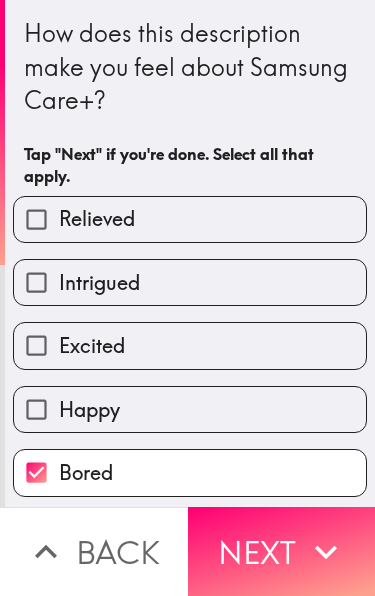 click on "Next" at bounding box center (282, 551) 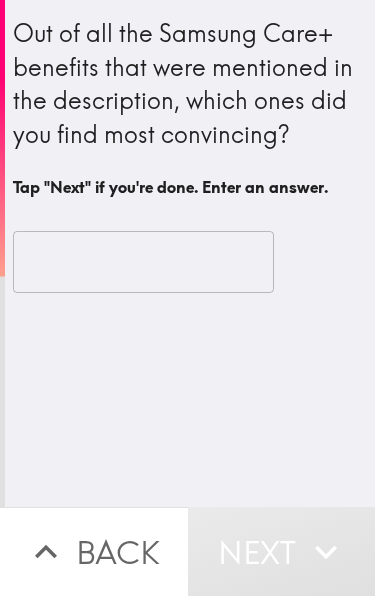 click at bounding box center [143, 262] 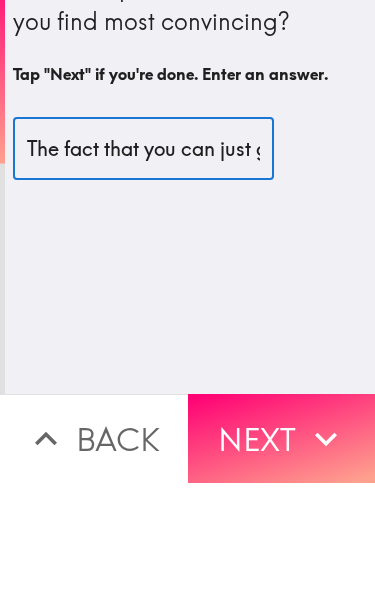 type on "The fact that you can just get a new phone if broke" 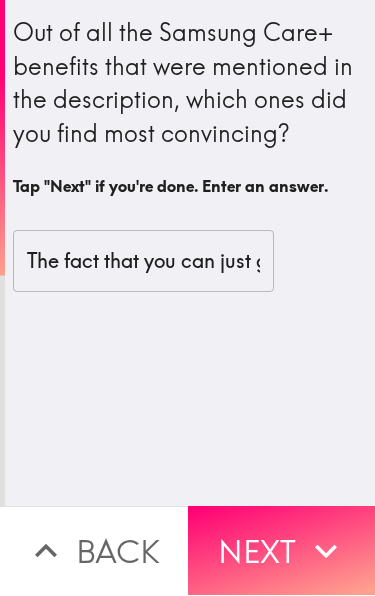 click on "Next" at bounding box center (282, 551) 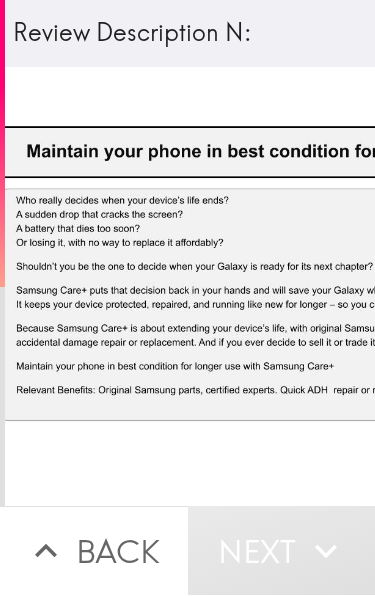 scroll, scrollTop: 0, scrollLeft: 23, axis: horizontal 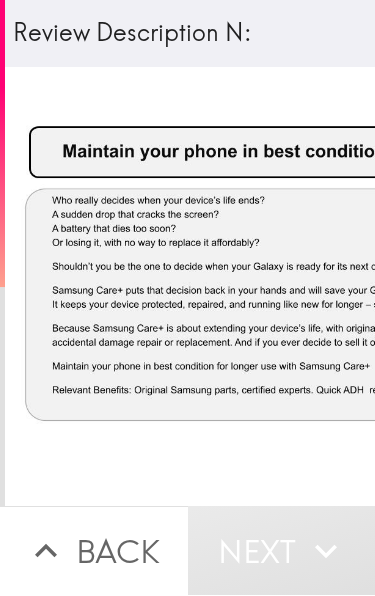 click at bounding box center (373, 288) 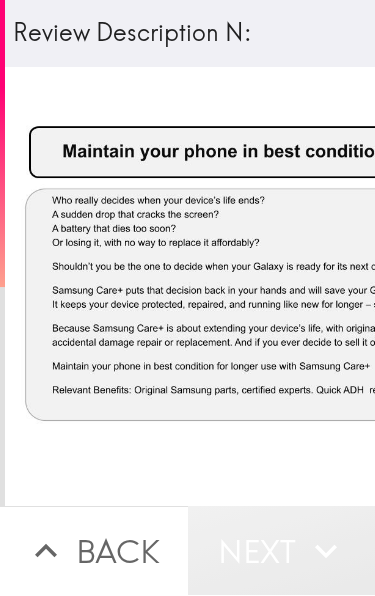 click on "Next" at bounding box center (282, 551) 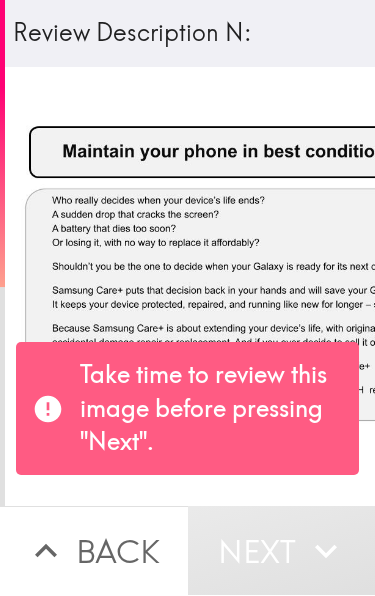 click at bounding box center (373, 288) 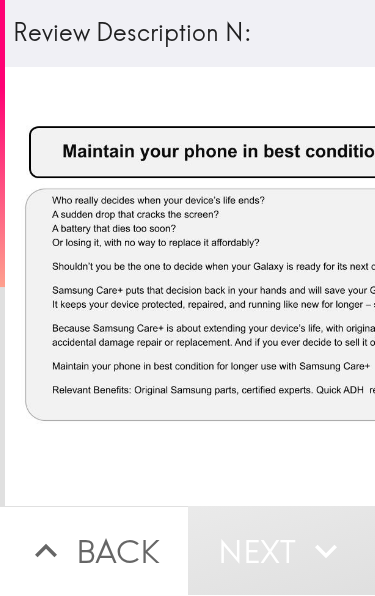 click 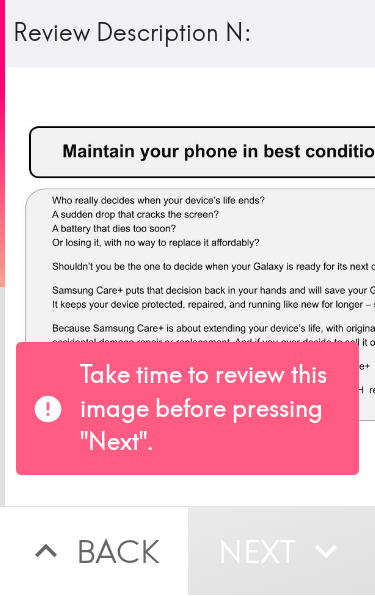 click on "Next" at bounding box center (282, 551) 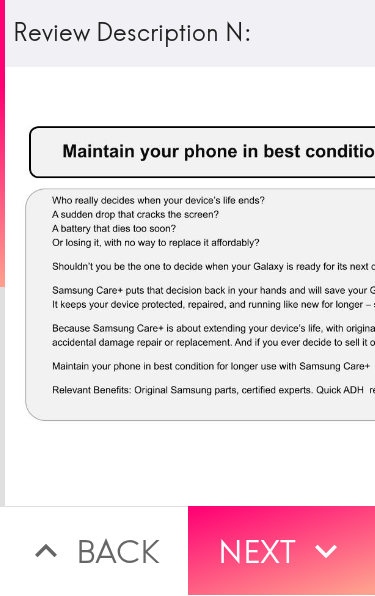 click at bounding box center [373, 288] 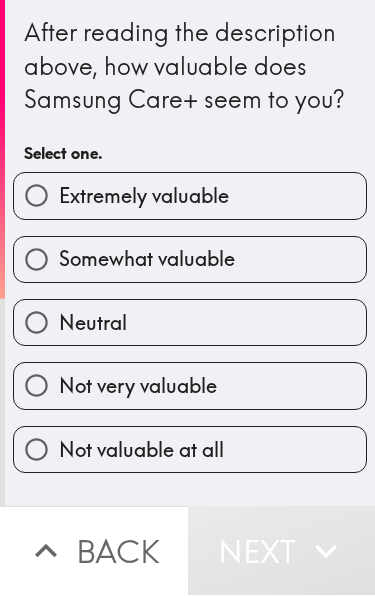 click on "Not valuable at all" at bounding box center (190, 450) 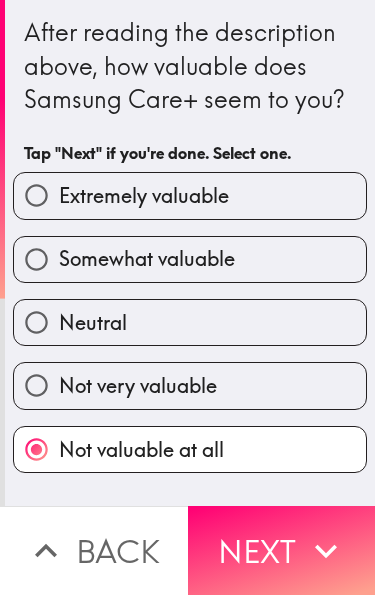 click 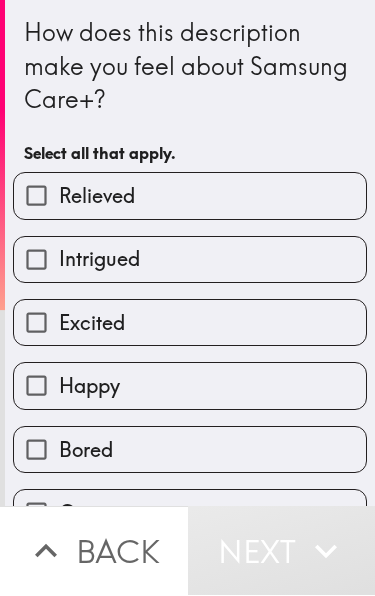 click on "Bored" at bounding box center [190, 450] 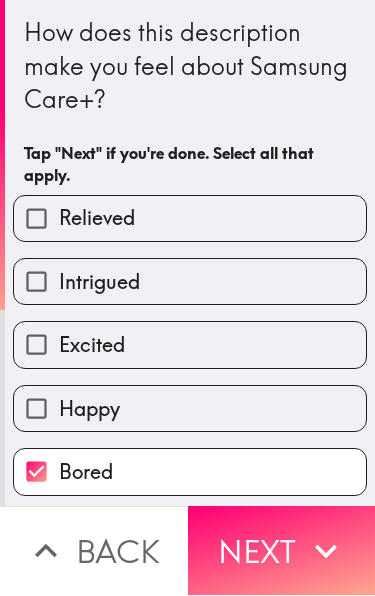 click 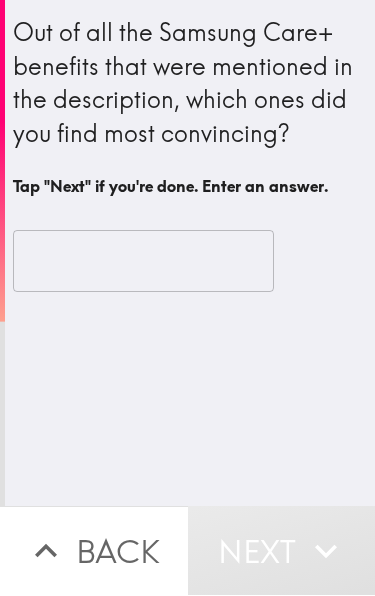 click at bounding box center [143, 262] 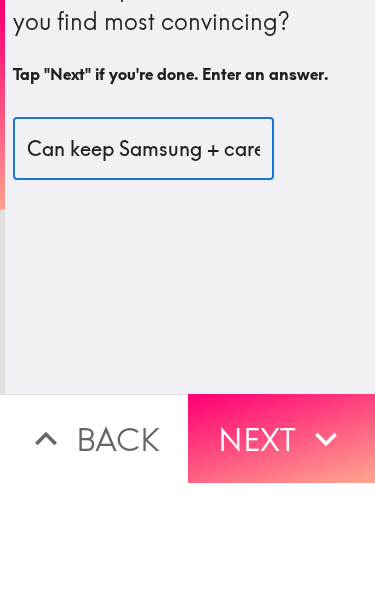type on "Can keep Samsung + care as long as you pay" 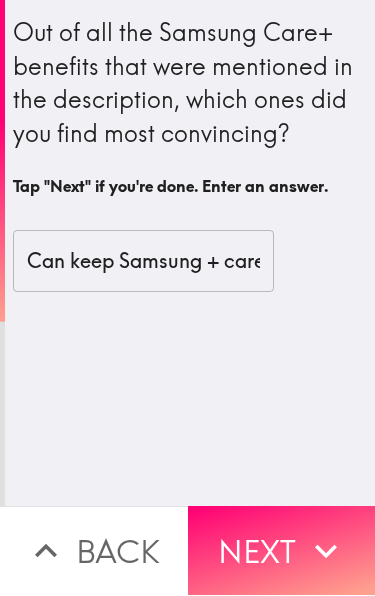 click on "Next" at bounding box center [282, 551] 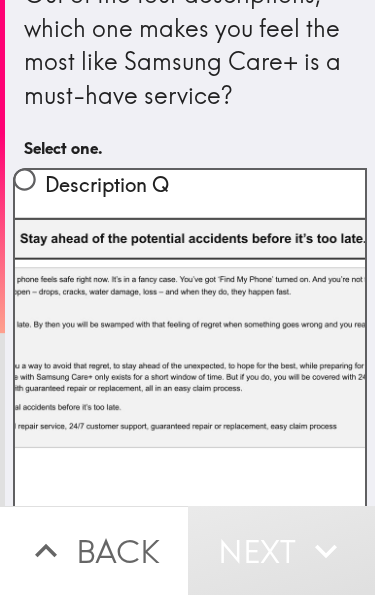 scroll, scrollTop: 48, scrollLeft: 0, axis: vertical 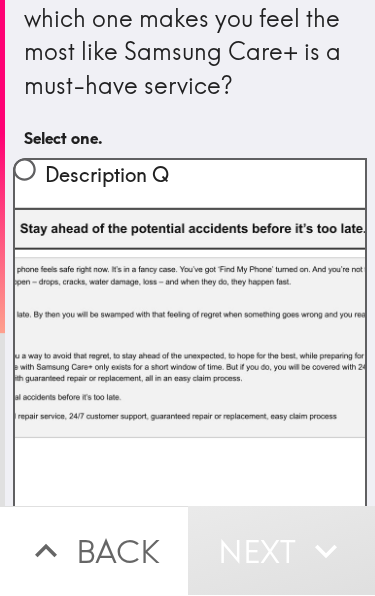 click on "Description Q" at bounding box center (24, 170) 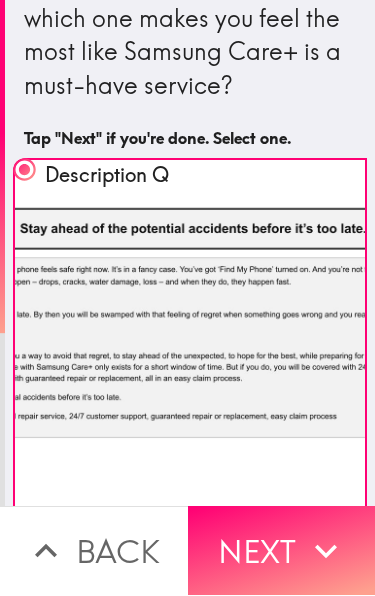 click on "Next" at bounding box center [282, 551] 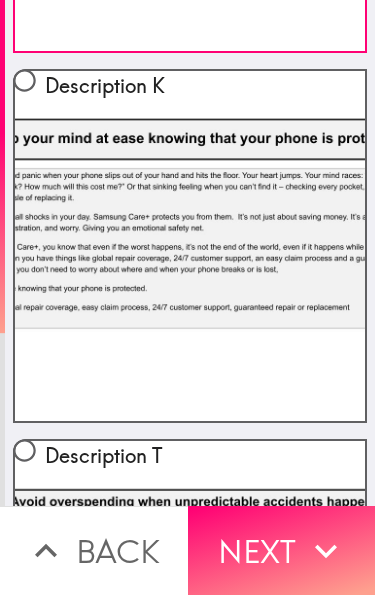 scroll, scrollTop: 0, scrollLeft: 0, axis: both 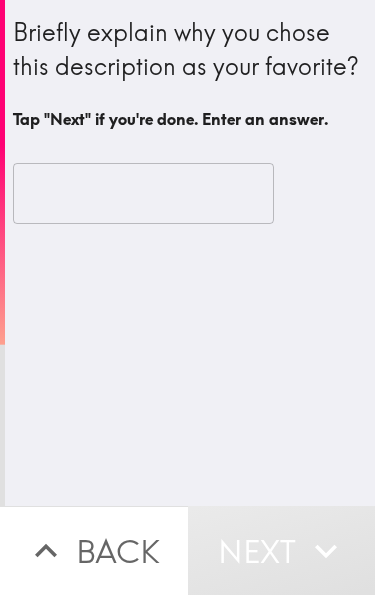 click at bounding box center [143, 195] 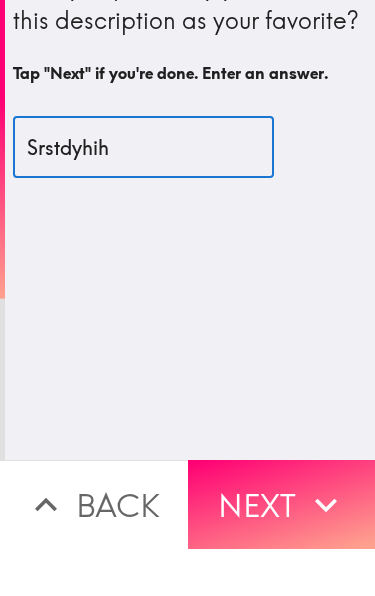 type on "Srstdyhih" 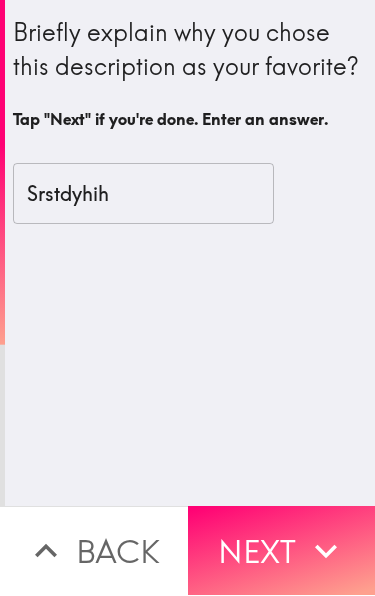click on "Next" at bounding box center [282, 551] 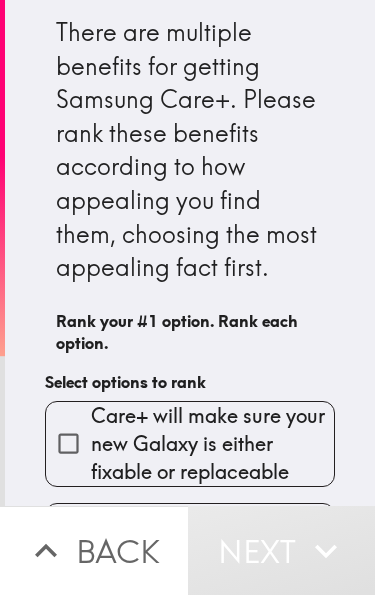 click on "Care+ will make sure your new Galaxy is either fixable or replaceable" at bounding box center (212, 445) 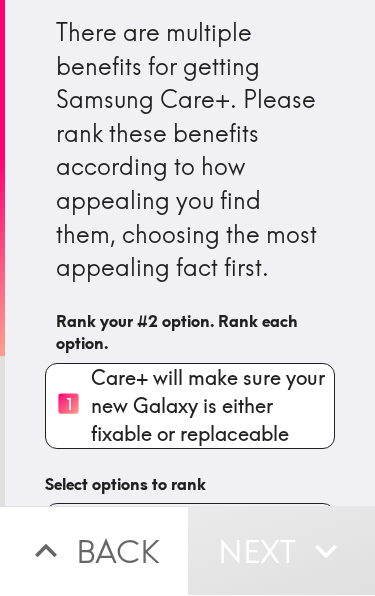 click on "Next" at bounding box center (282, 551) 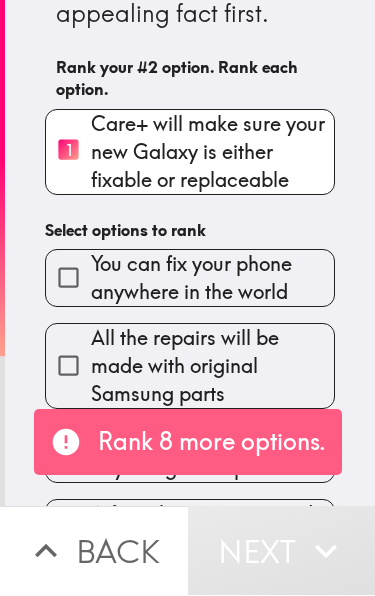 scroll, scrollTop: 319, scrollLeft: 0, axis: vertical 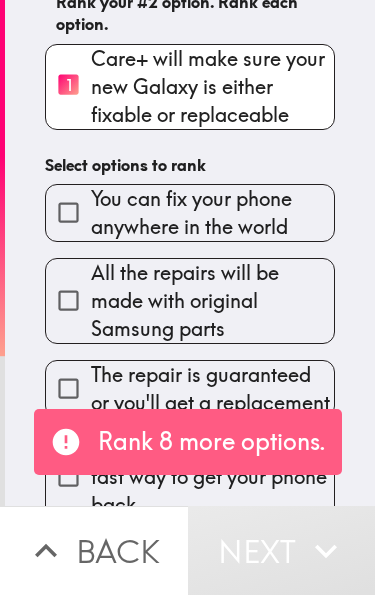 click on "All the repairs will be made with original Samsung parts" at bounding box center (212, 302) 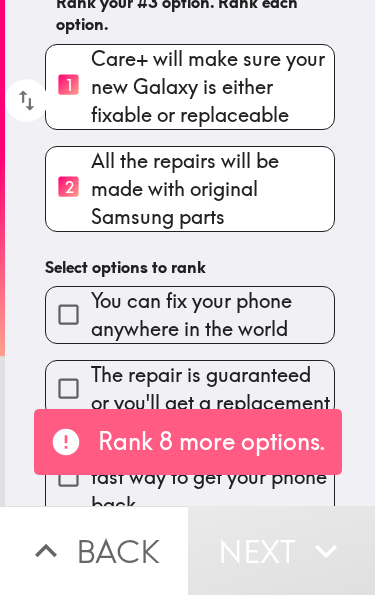 click on "The repair is guaranteed or you'll get a replacement" at bounding box center (212, 390) 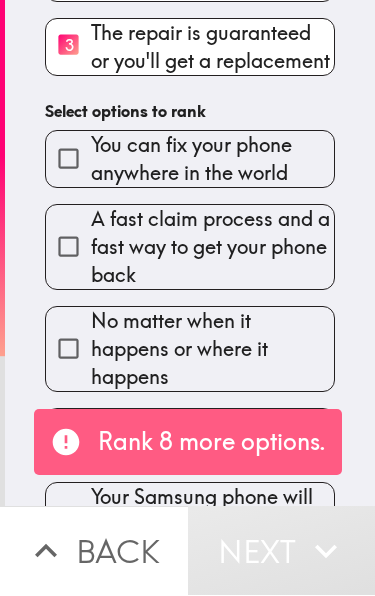 scroll, scrollTop: 549, scrollLeft: 0, axis: vertical 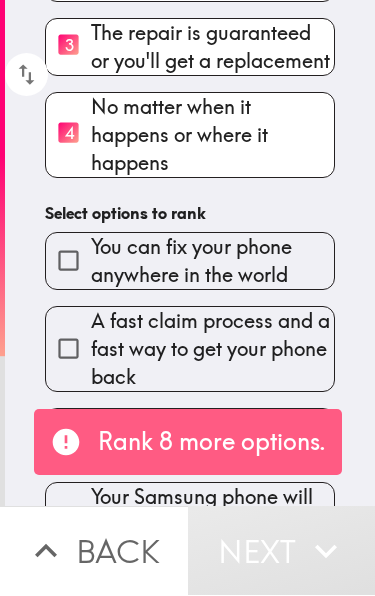 click on "You can fix your phone anywhere in the world" at bounding box center (212, 262) 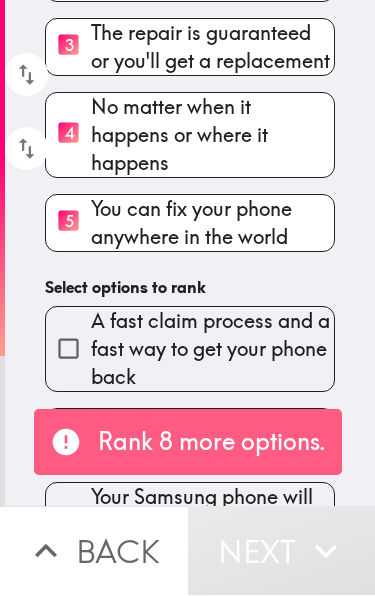 click on "A fast claim process and a fast way to get your phone back" at bounding box center (212, 350) 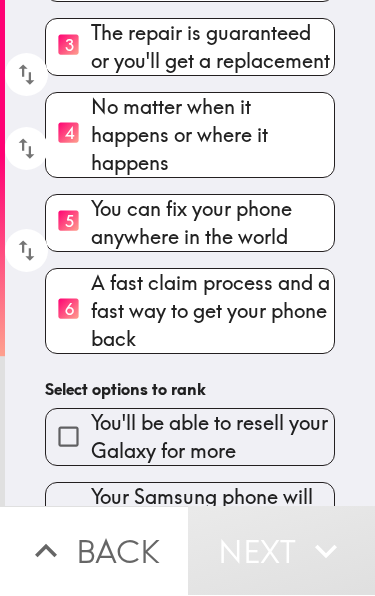 click on "You'll be able to resell your Galaxy for more" at bounding box center (212, 438) 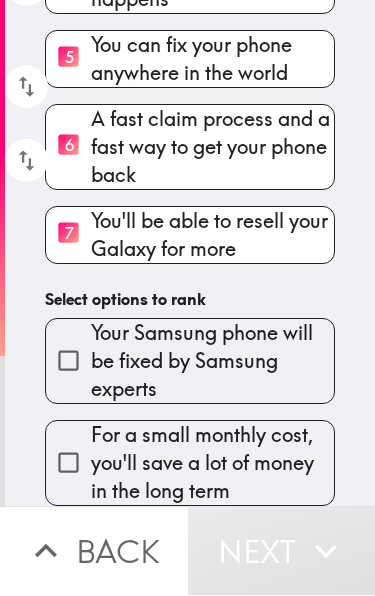 scroll, scrollTop: 744, scrollLeft: 0, axis: vertical 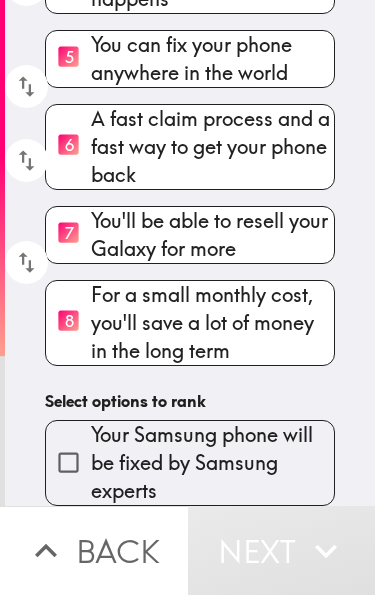 click on "Next" at bounding box center (282, 551) 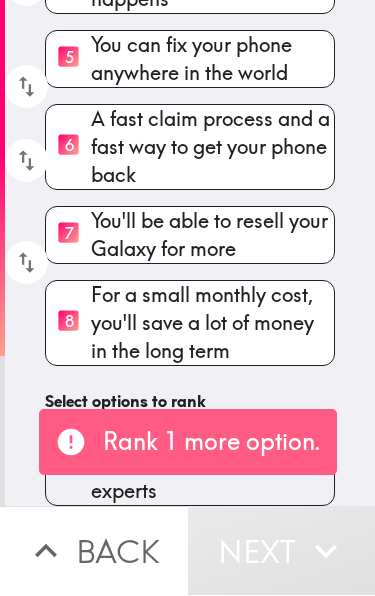 click on "Your Samsung phone will be fixed by Samsung experts" at bounding box center [212, 464] 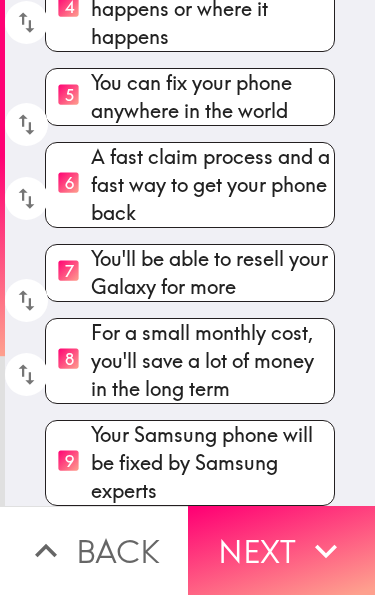 click on "Next" at bounding box center (282, 551) 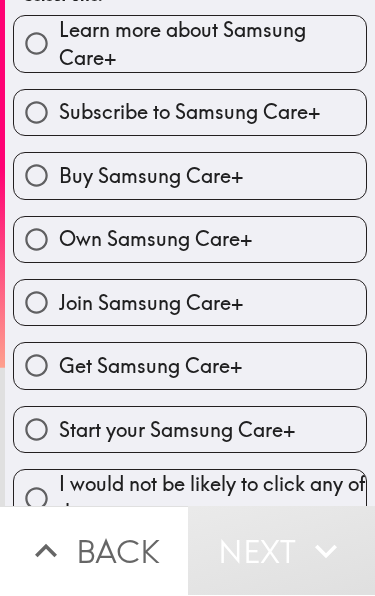 scroll, scrollTop: 208, scrollLeft: 0, axis: vertical 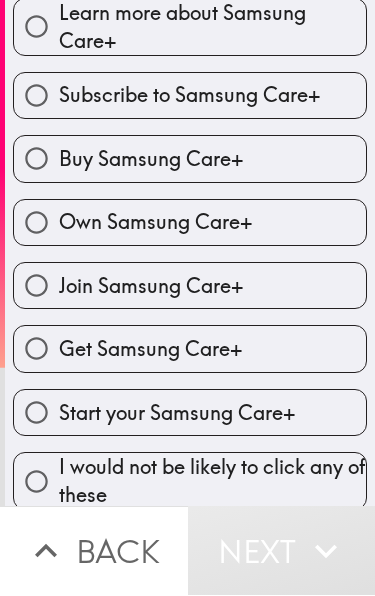 click on "Get Samsung Care+" at bounding box center (190, 349) 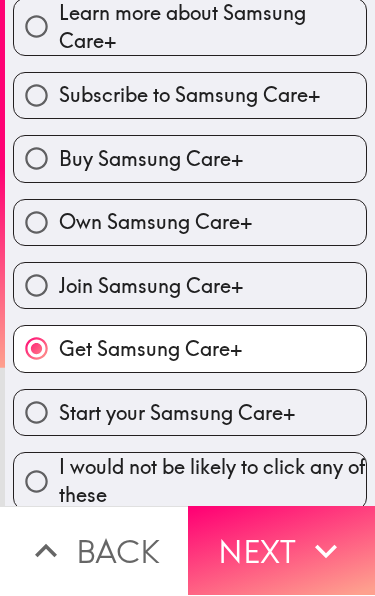 click on "Next" at bounding box center [282, 551] 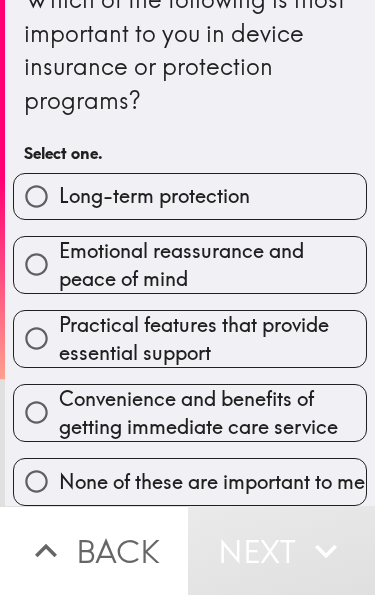scroll, scrollTop: 0, scrollLeft: 0, axis: both 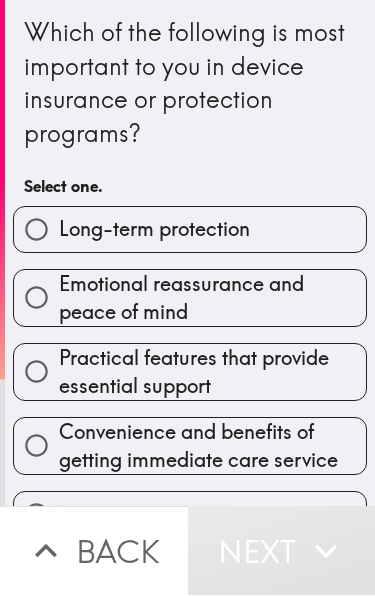 click on "Convenience and benefits of getting immediate care service" at bounding box center [212, 447] 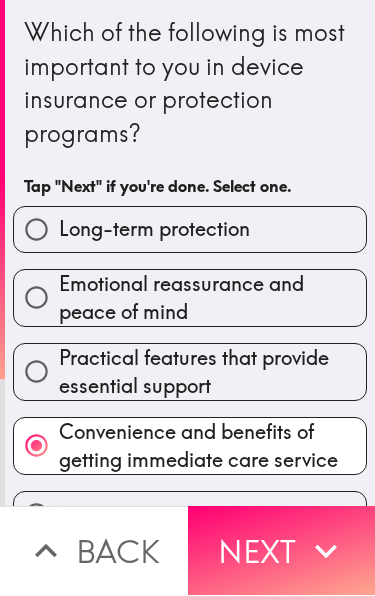 click on "Next" at bounding box center [282, 551] 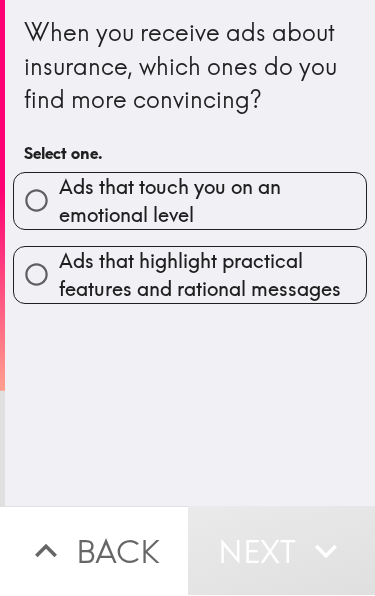 click on "Ads that highlight practical features and rational messages" at bounding box center [212, 276] 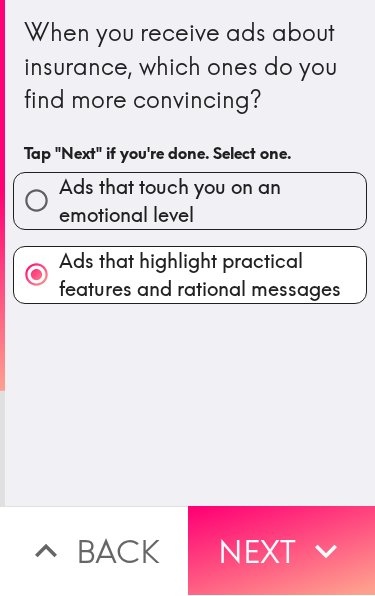 click on "Next" at bounding box center [282, 551] 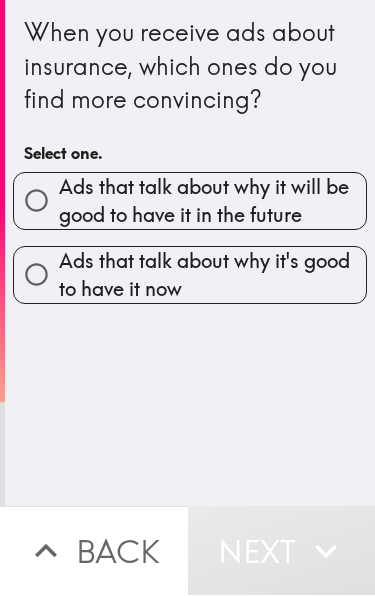 click on "Ads that talk about why it's good to have it now" at bounding box center (212, 276) 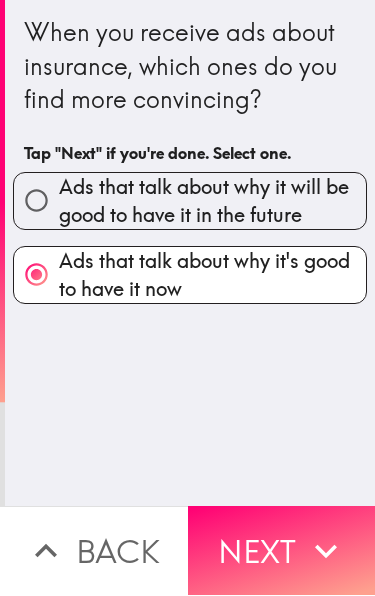 click on "Next" at bounding box center [282, 551] 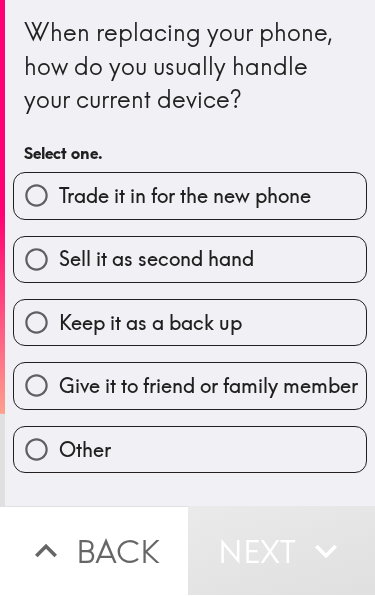 click on "Sell it as second hand" at bounding box center (190, 260) 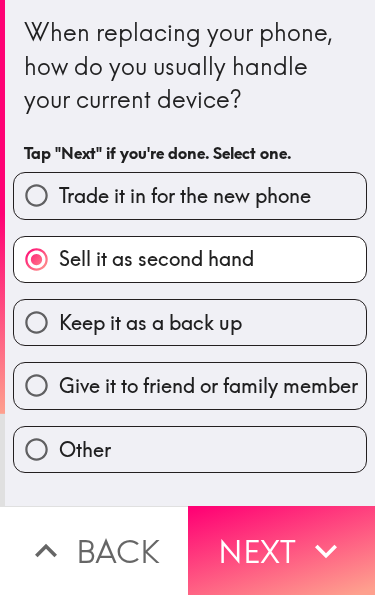 click on "Next" at bounding box center [282, 551] 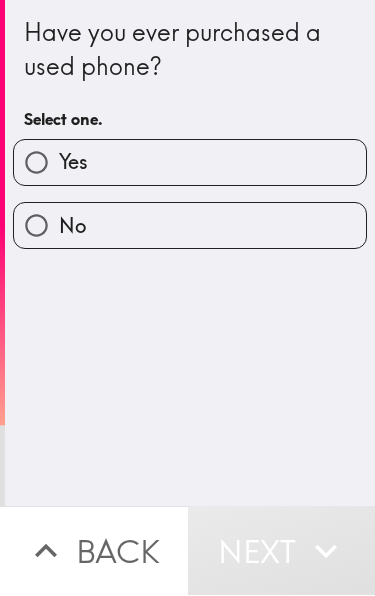click on "Yes" at bounding box center [190, 163] 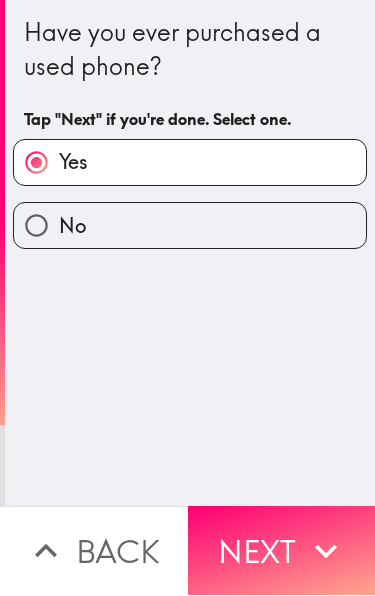 click on "Next" at bounding box center [282, 551] 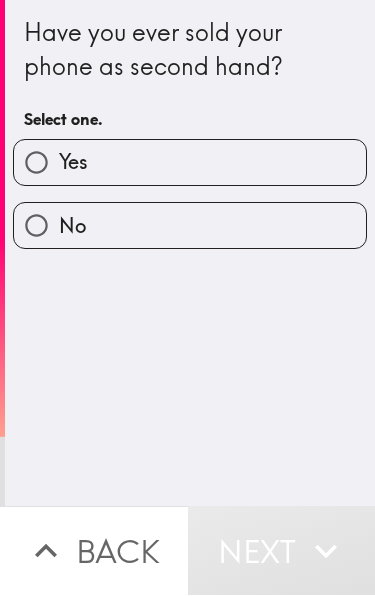 click on "No" at bounding box center [190, 226] 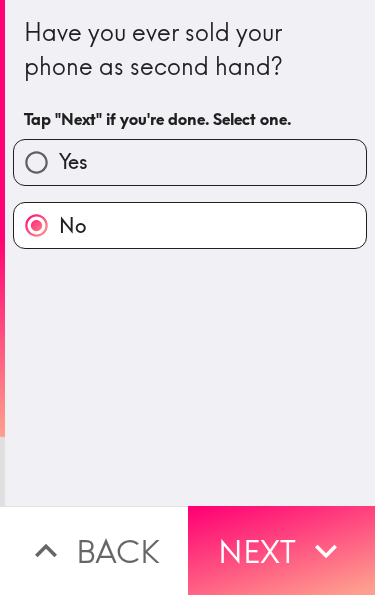 click on "Next" at bounding box center [282, 551] 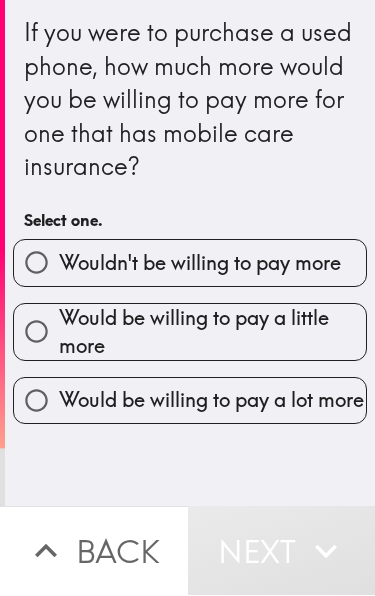 click on "Would be willing to pay a little more" at bounding box center (212, 333) 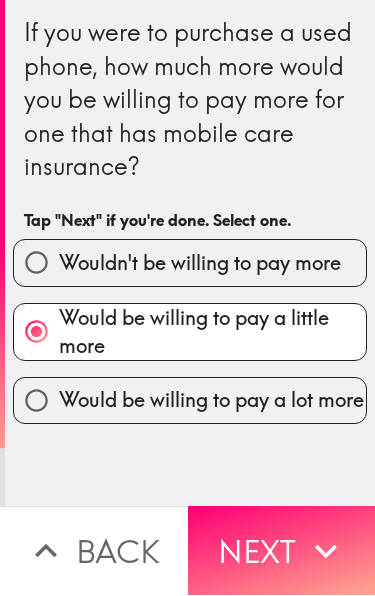 click on "Next" at bounding box center [282, 551] 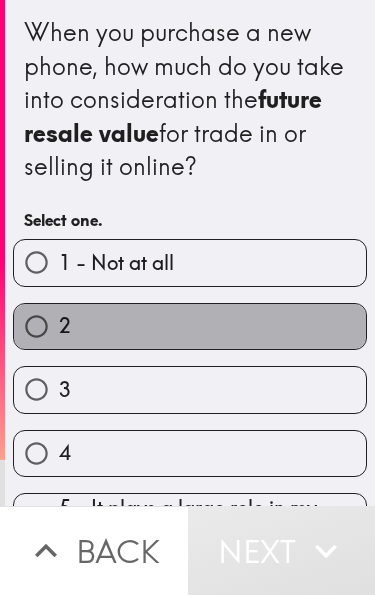 click on "2" at bounding box center (190, 327) 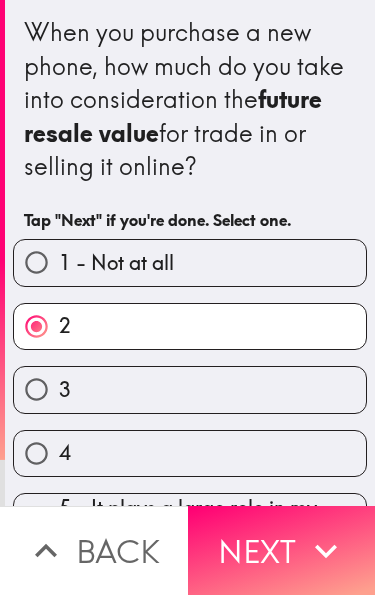 click on "Next" at bounding box center (282, 551) 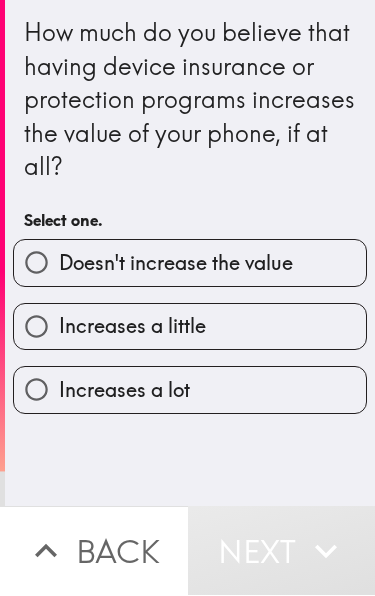 click on "Doesn't increase the value" at bounding box center (176, 264) 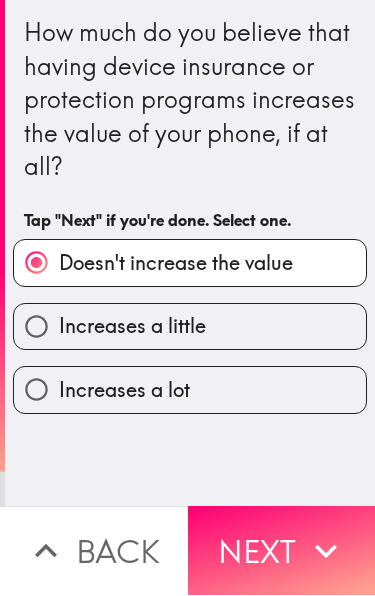 click on "Next" at bounding box center (282, 551) 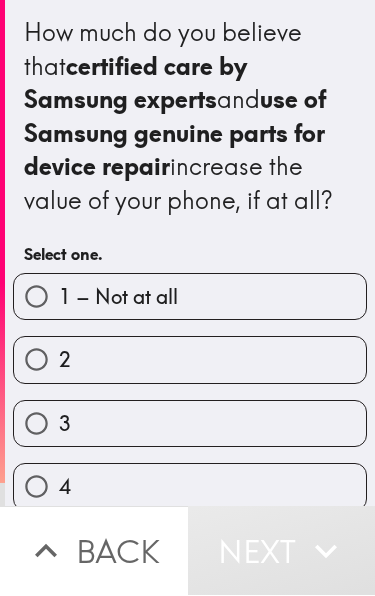 click on "2" at bounding box center (190, 360) 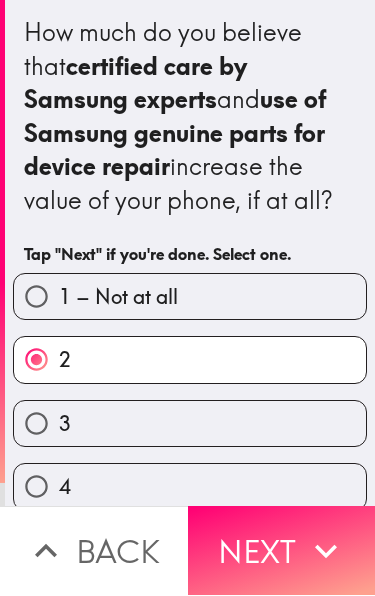 click on "Next" at bounding box center [282, 551] 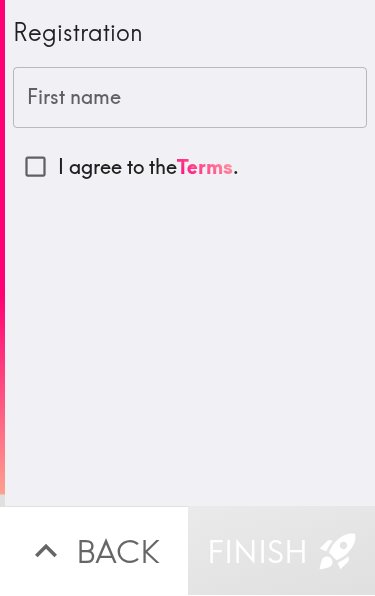 click on "I agree to the  Terms ." at bounding box center (35, 167) 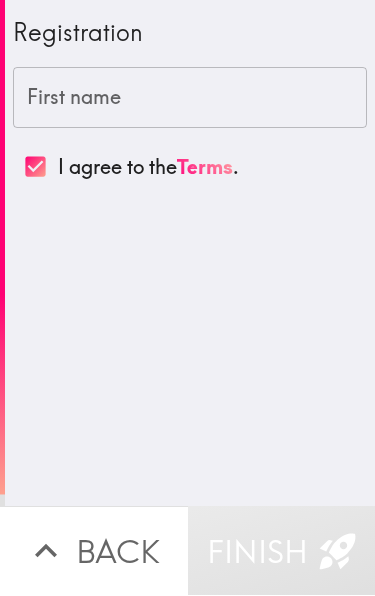 click on "First name" at bounding box center (190, 99) 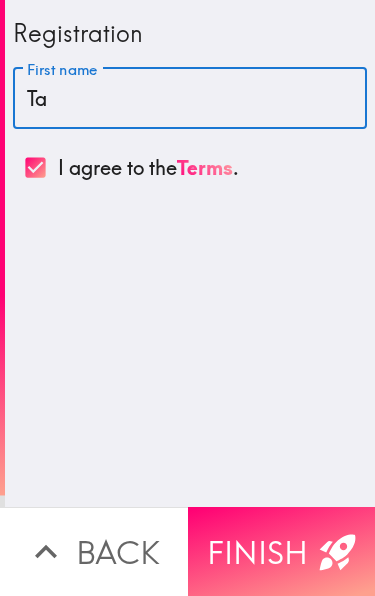 type on "T" 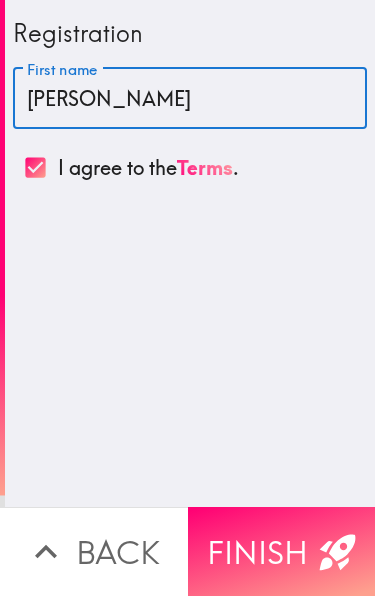 type on "[PERSON_NAME]" 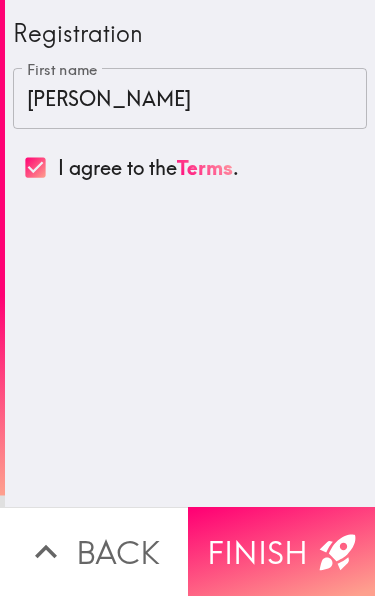 click on "Finish" at bounding box center (282, 551) 